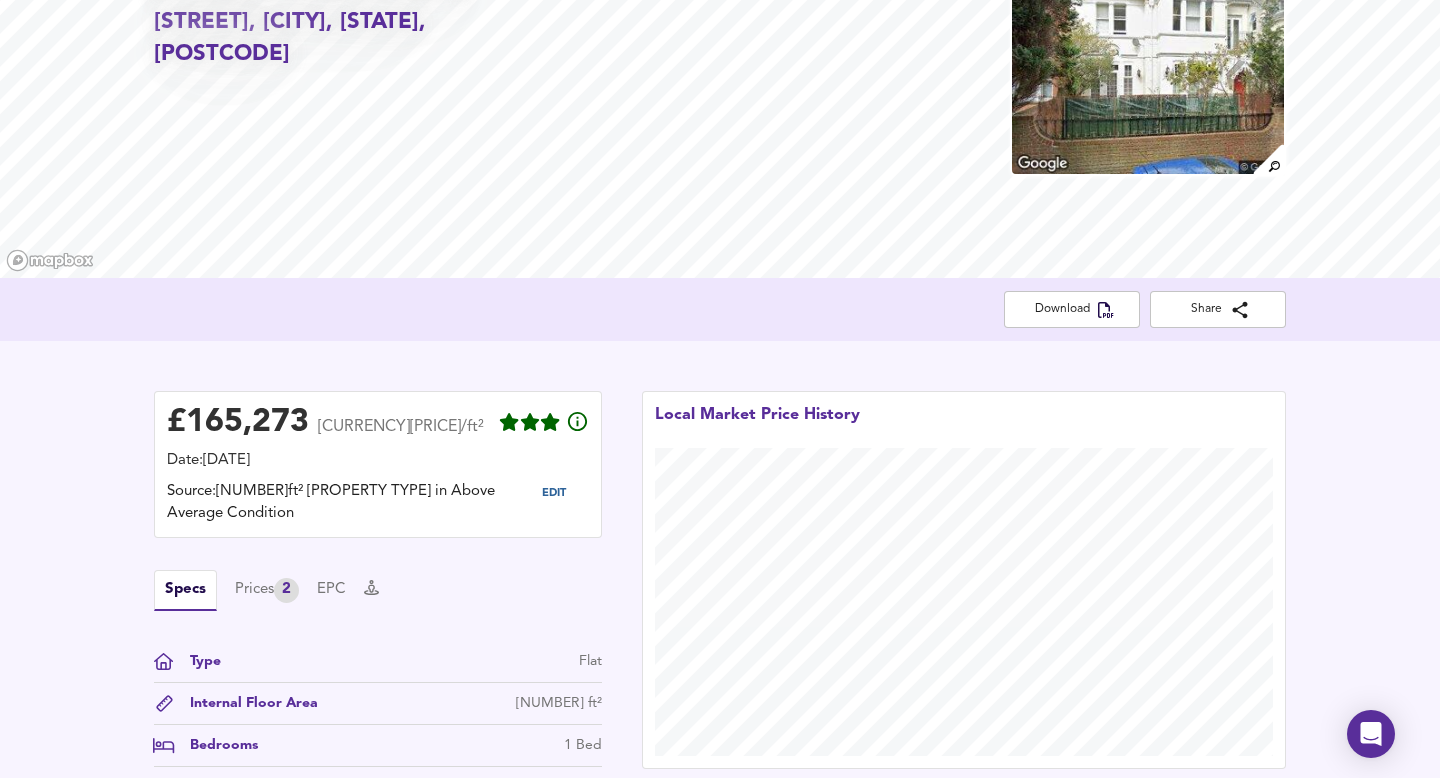scroll, scrollTop: 0, scrollLeft: 0, axis: both 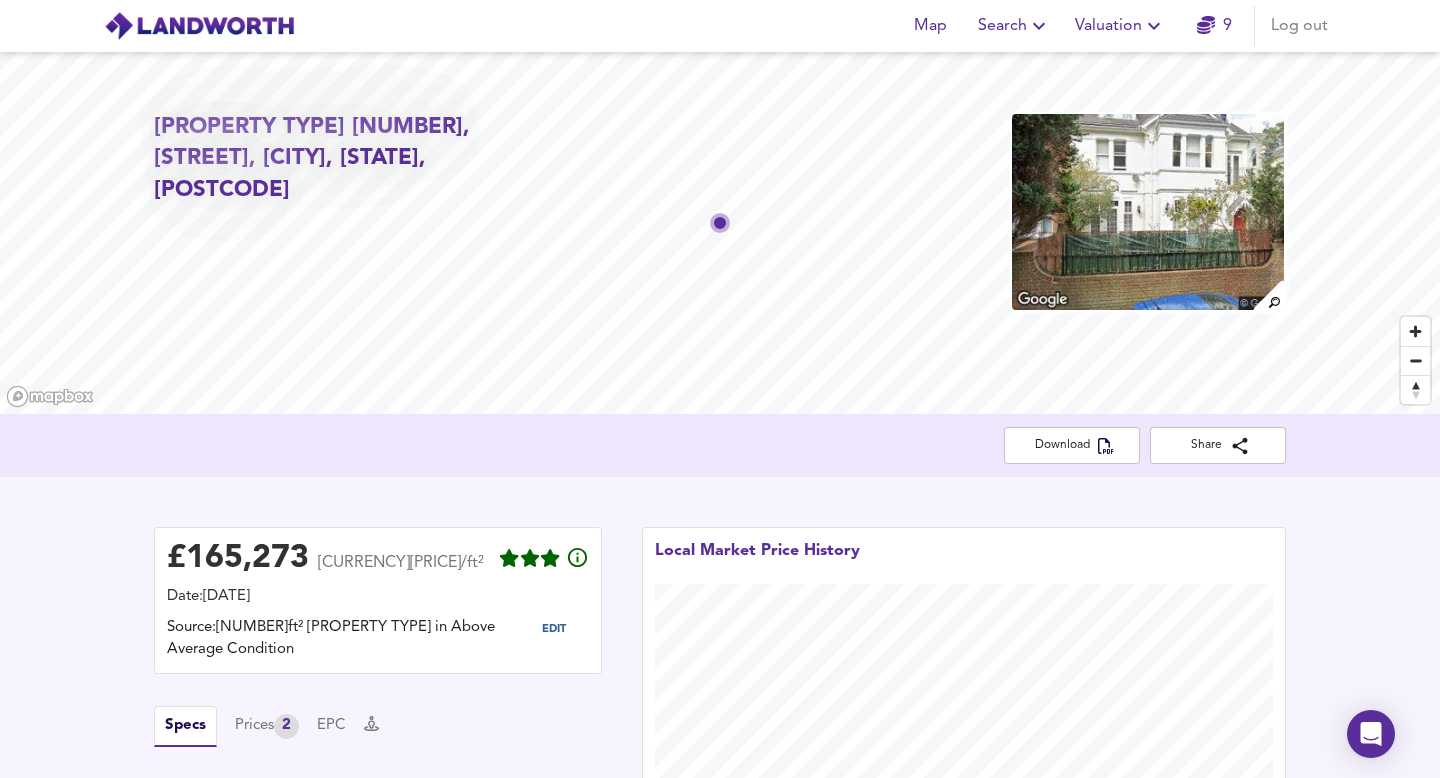 click on "Valuation" at bounding box center (1014, 26) 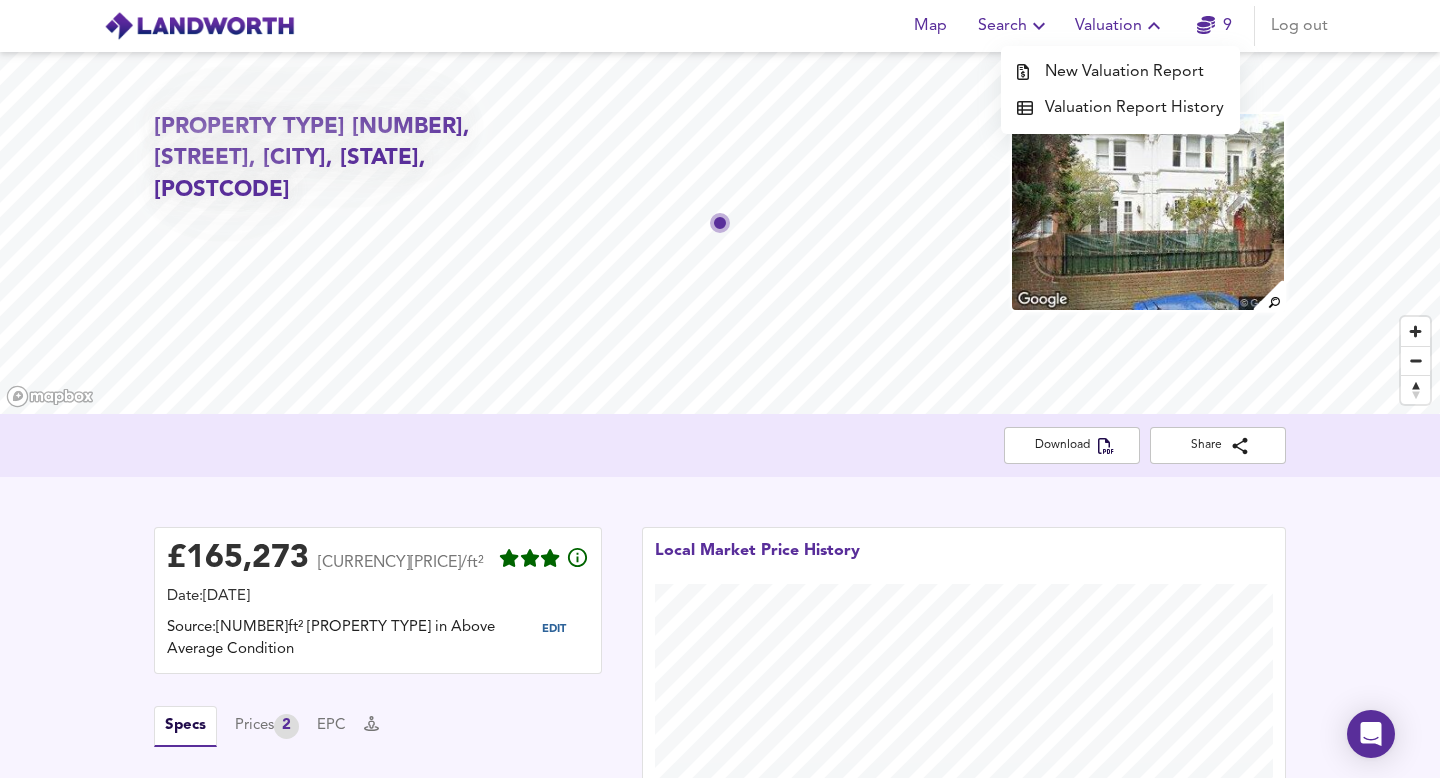 click on "New Valuation Report" at bounding box center (1120, 72) 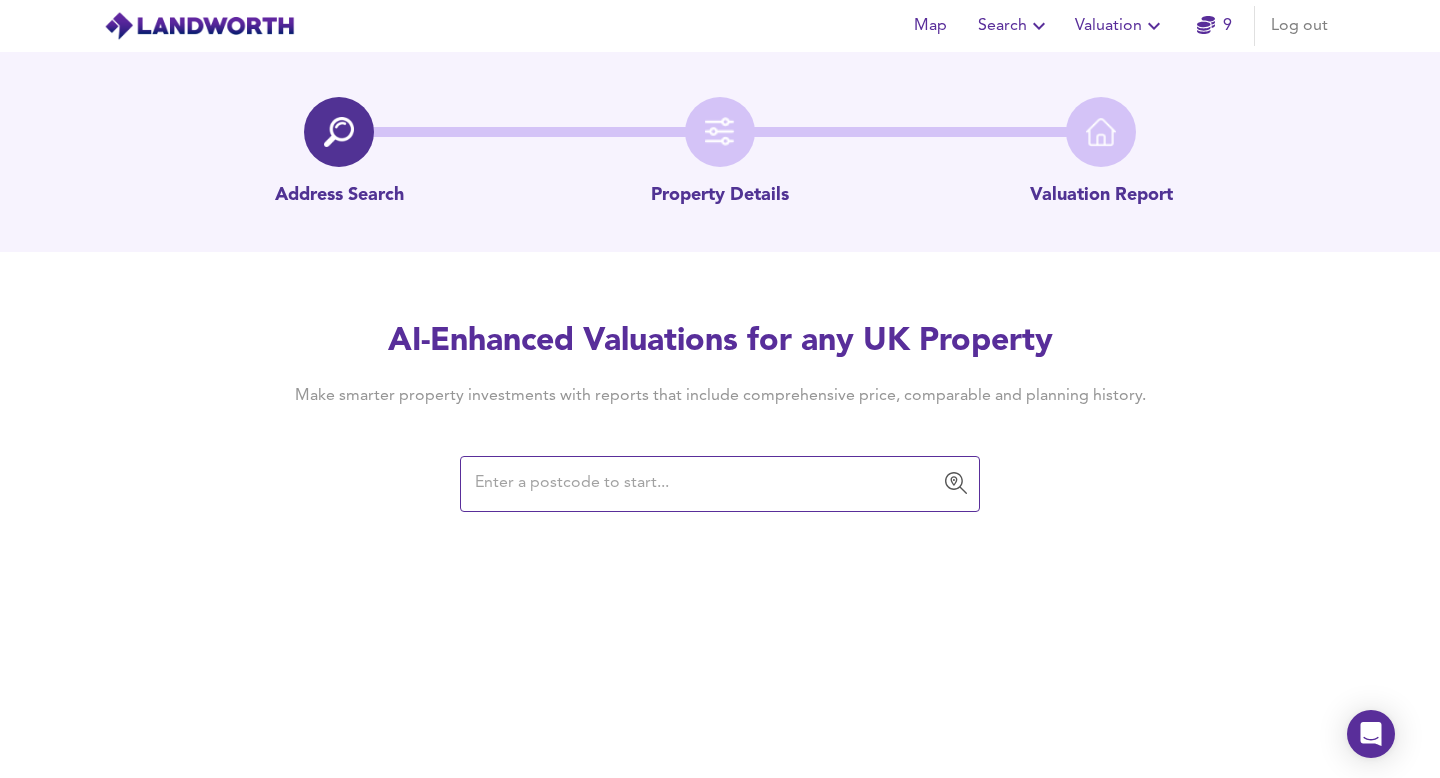 click at bounding box center [705, 484] 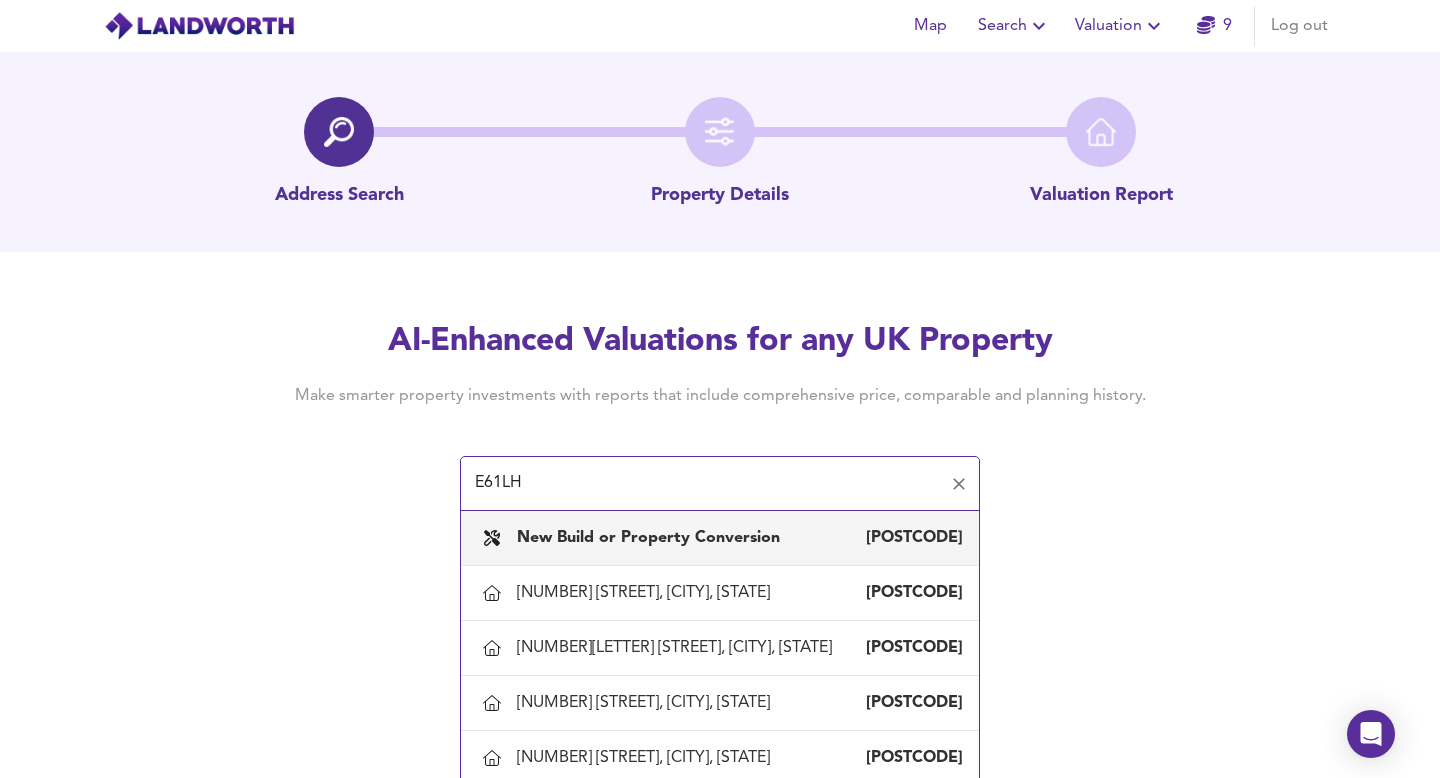 scroll, scrollTop: 43, scrollLeft: 0, axis: vertical 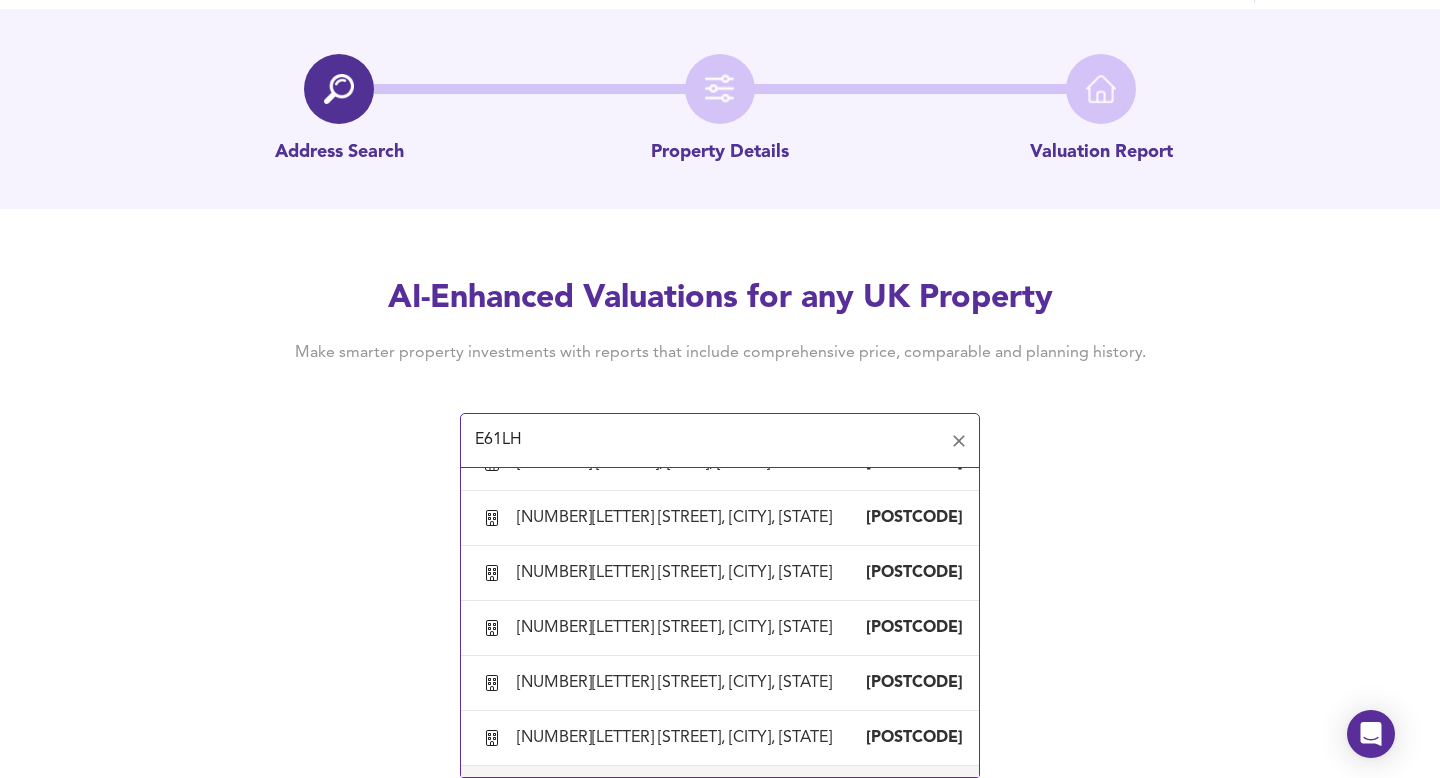 click on "[NUMBER][LETTER] [STREET], [CITY], [STATE]  [POSTCODE]" at bounding box center [740, 793] 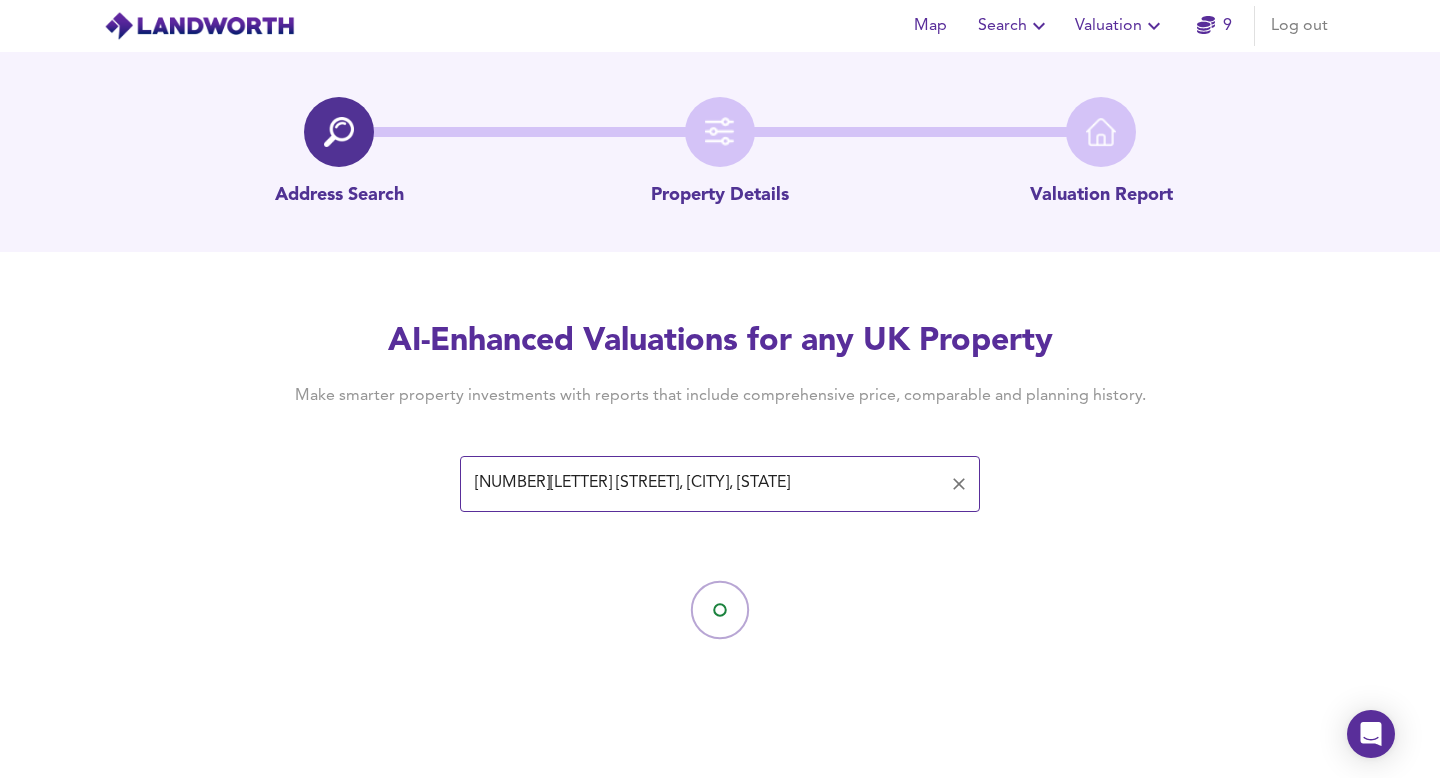 scroll, scrollTop: 0, scrollLeft: 0, axis: both 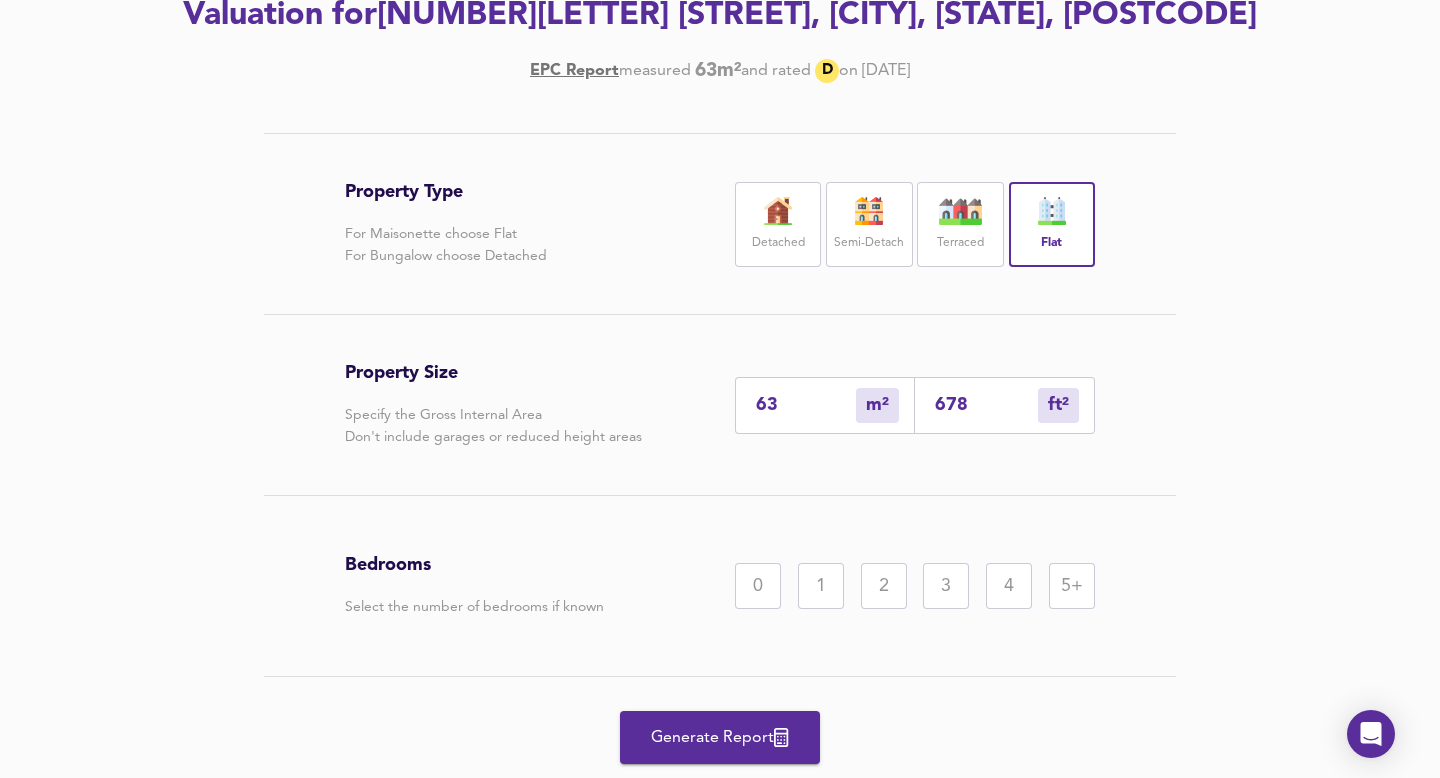 click on "2" at bounding box center [884, 586] 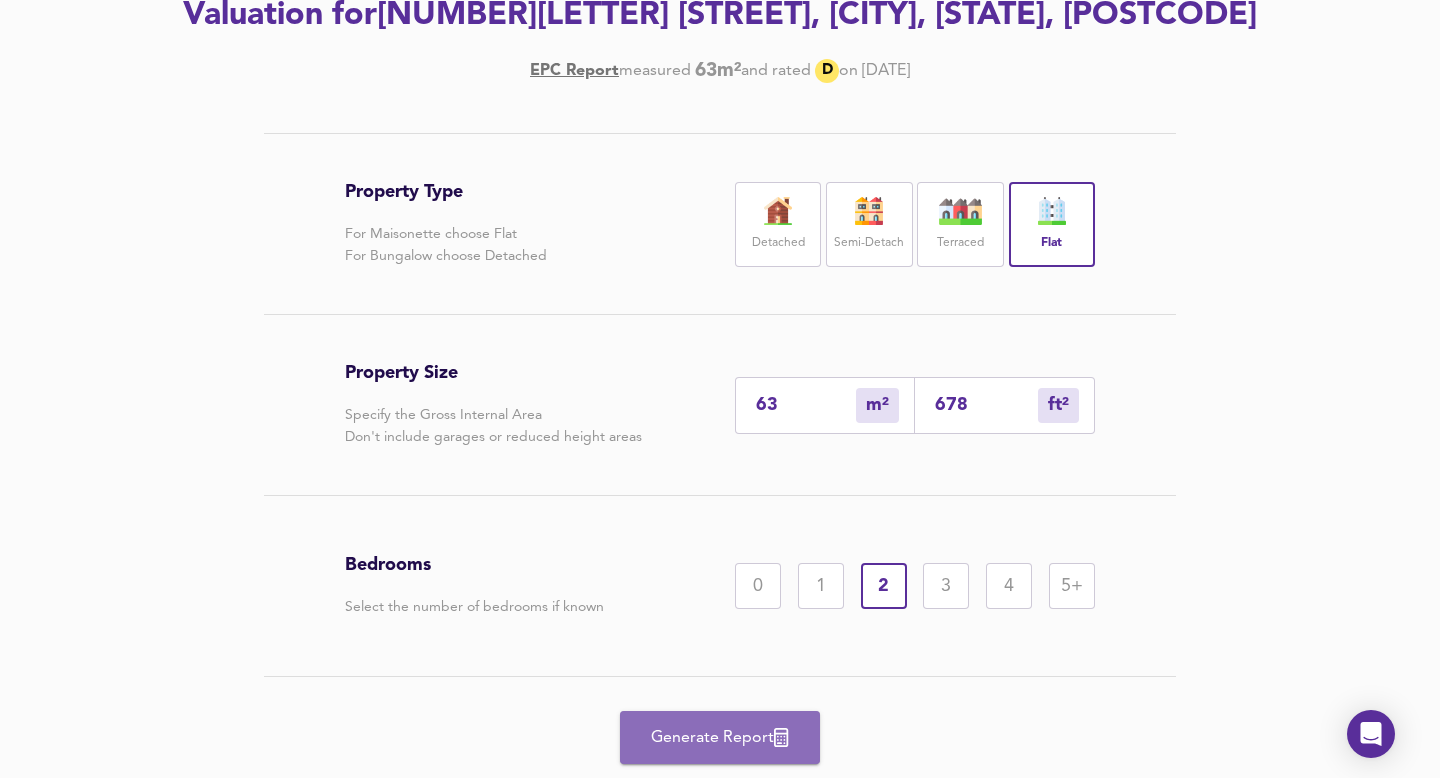 click on "Generate Report" at bounding box center (720, 738) 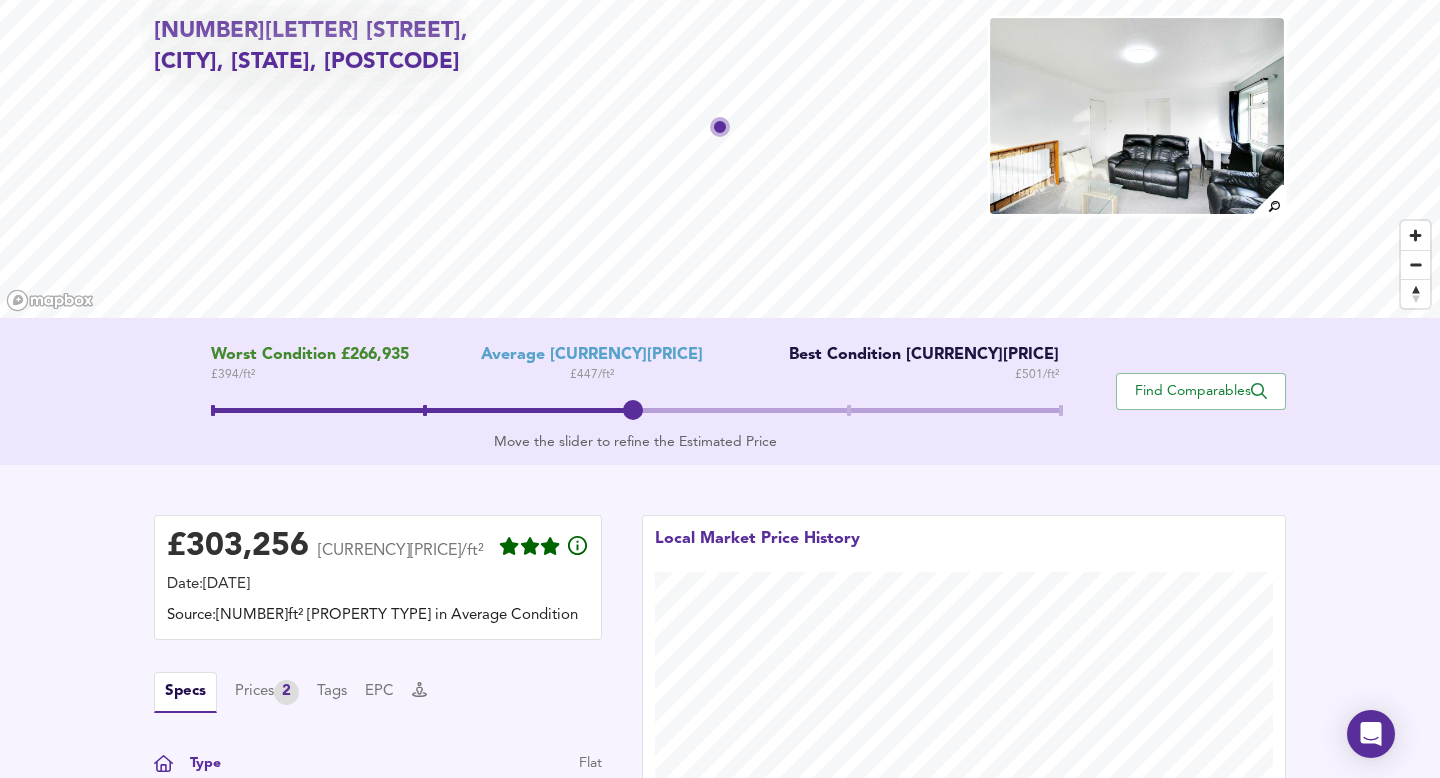scroll, scrollTop: 97, scrollLeft: 0, axis: vertical 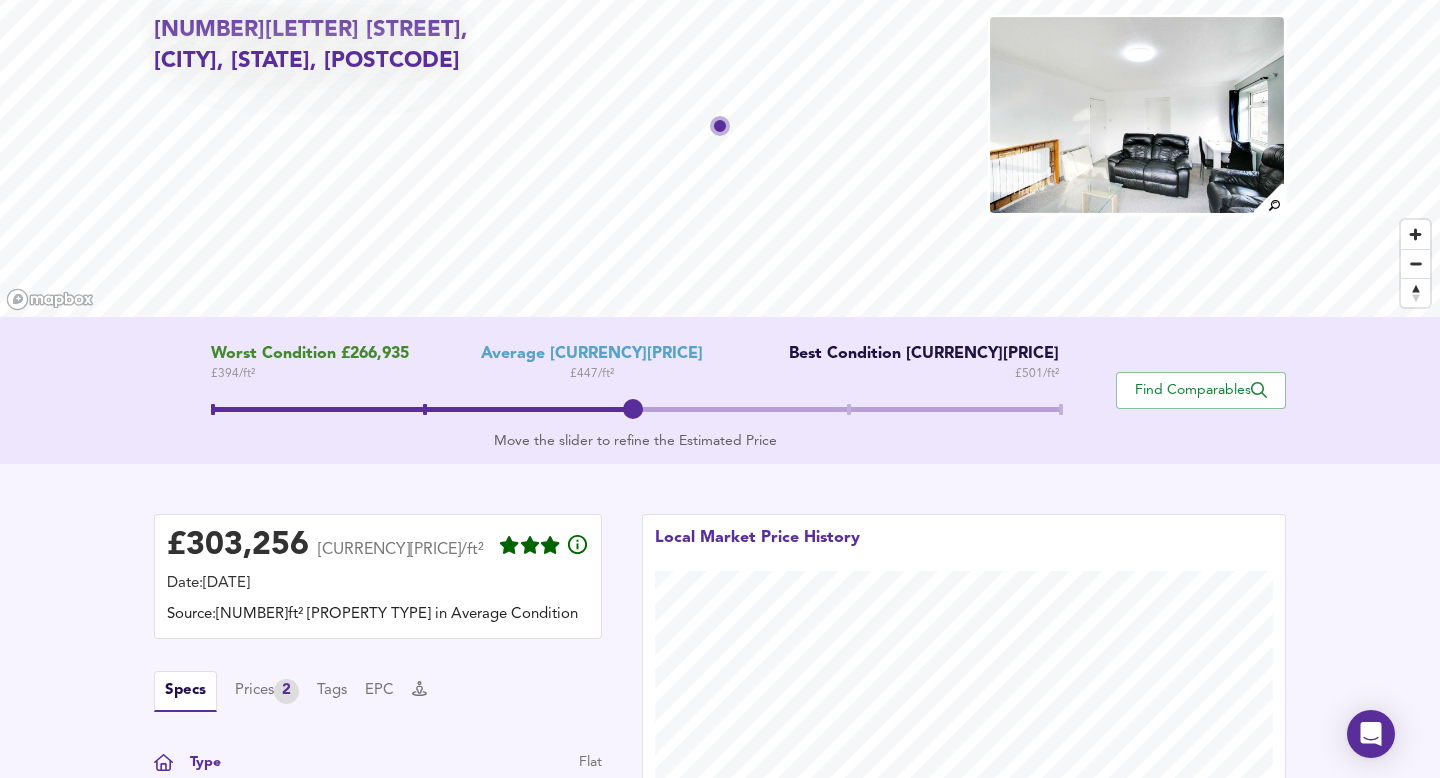 click at bounding box center (1137, 115) 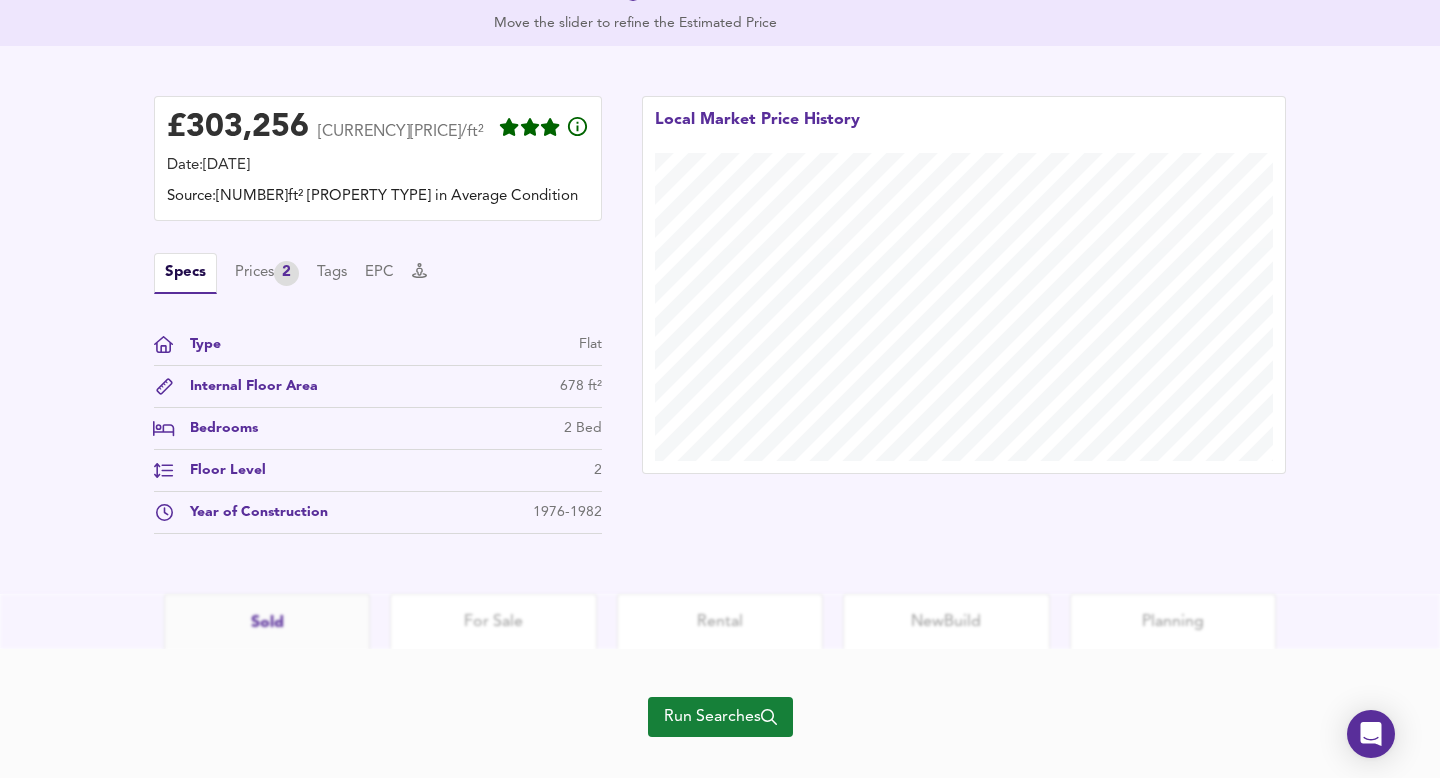 scroll, scrollTop: 546, scrollLeft: 0, axis: vertical 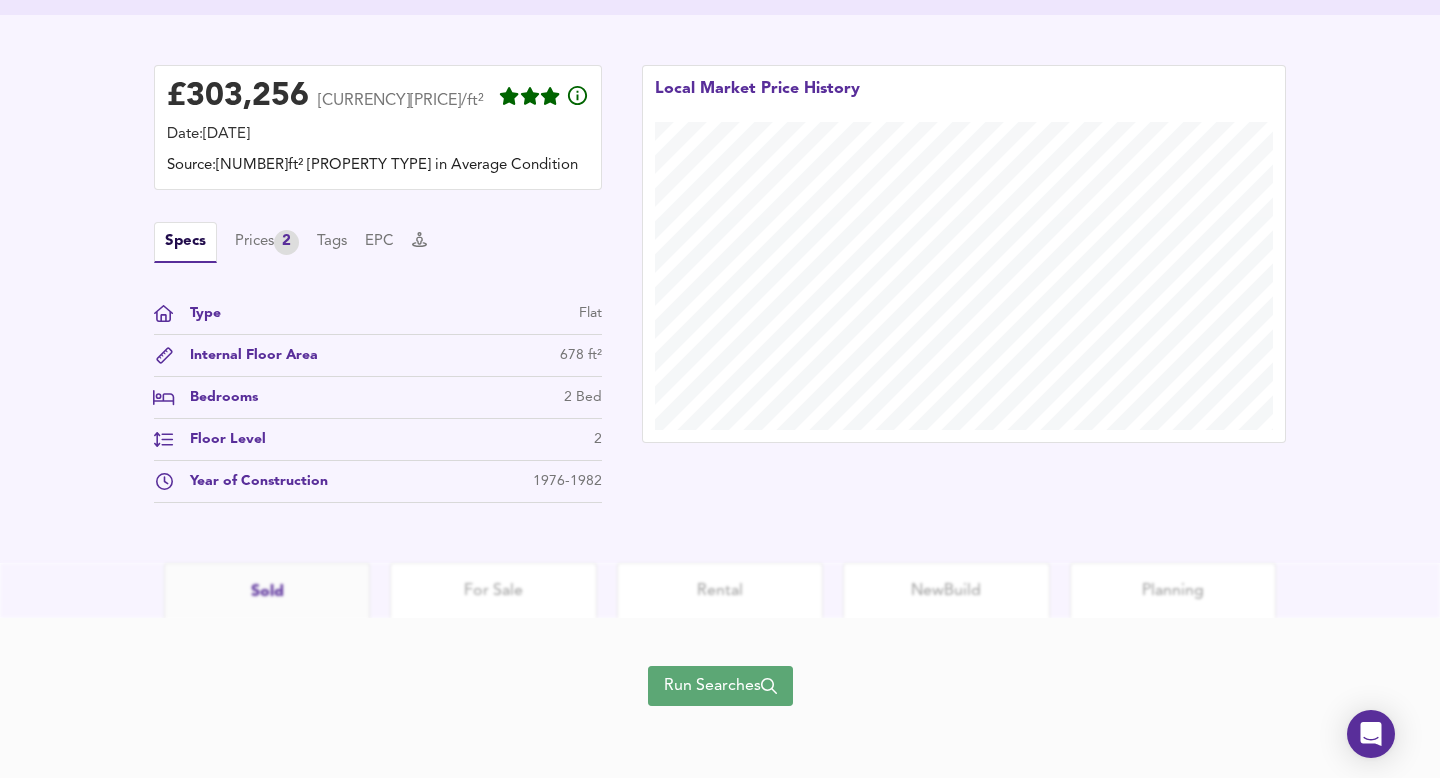 click on "Run Searches" at bounding box center [720, 686] 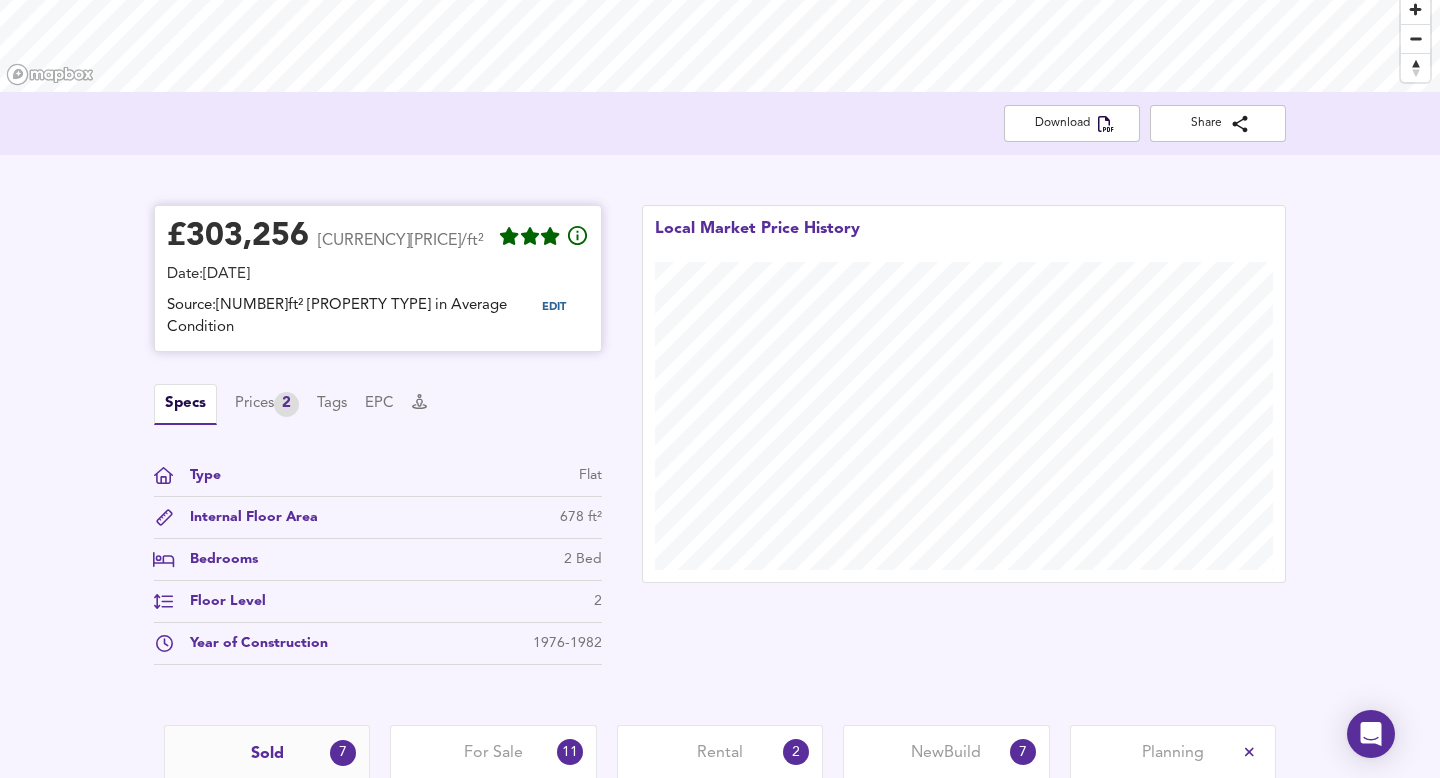 scroll, scrollTop: 306, scrollLeft: 0, axis: vertical 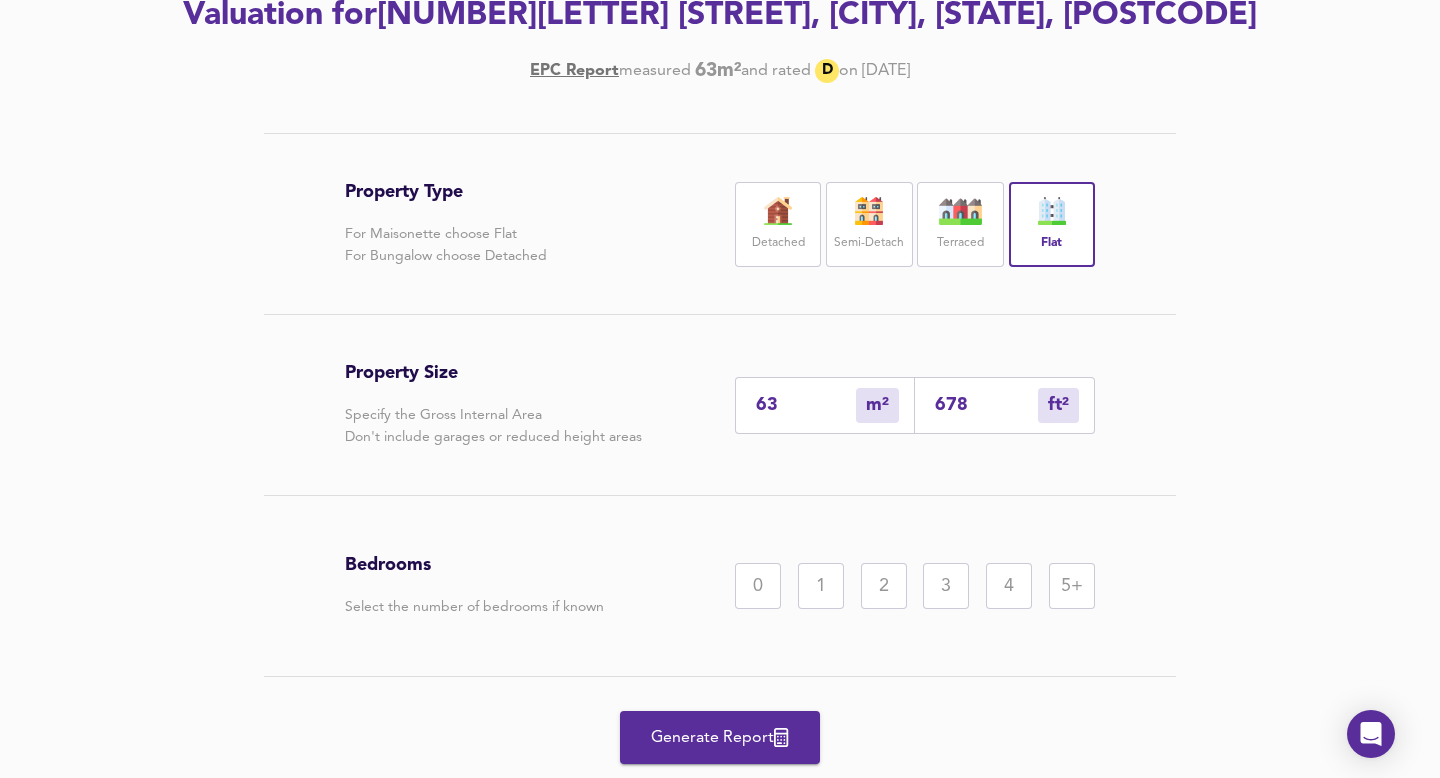 click on "2" at bounding box center (884, 586) 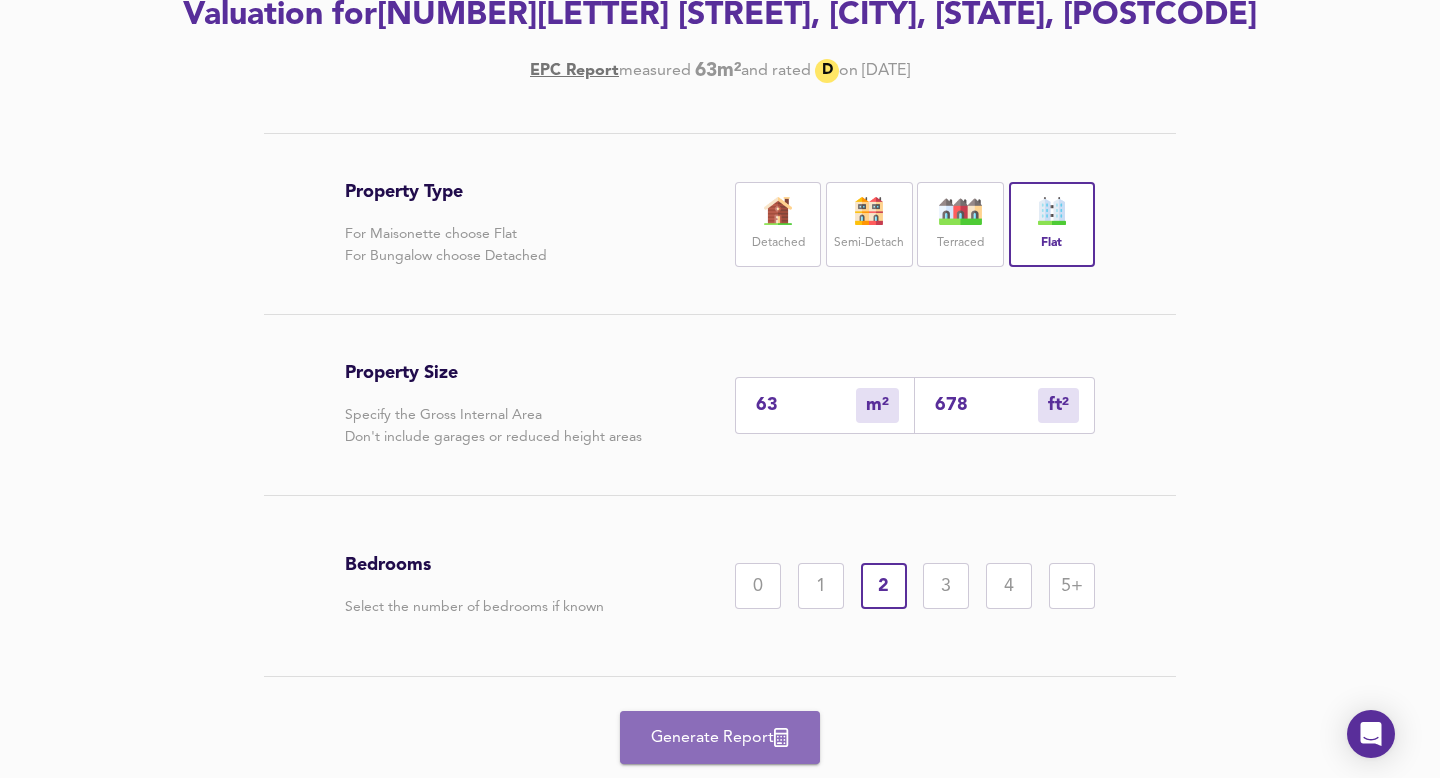 click on "Generate Report" at bounding box center (720, 738) 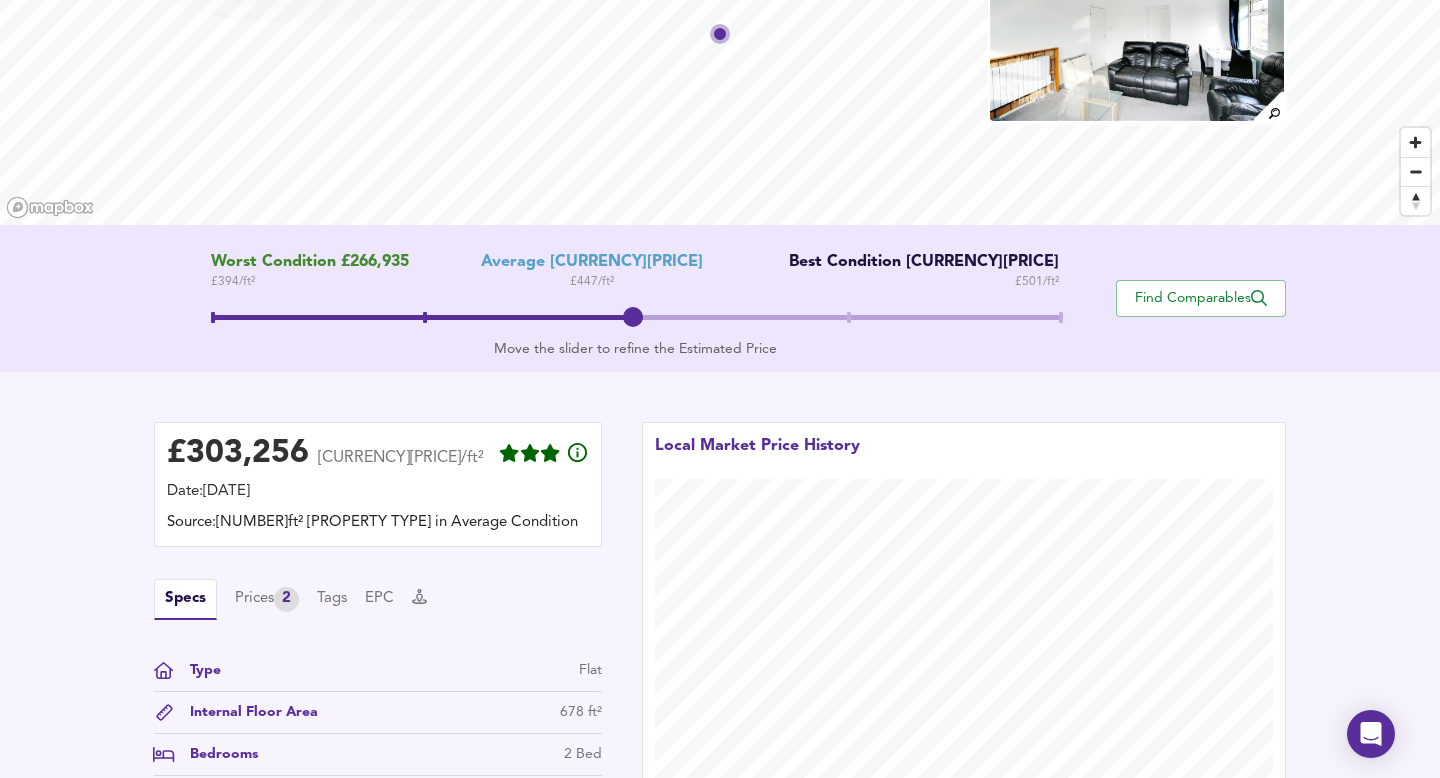 scroll, scrollTop: 193, scrollLeft: 0, axis: vertical 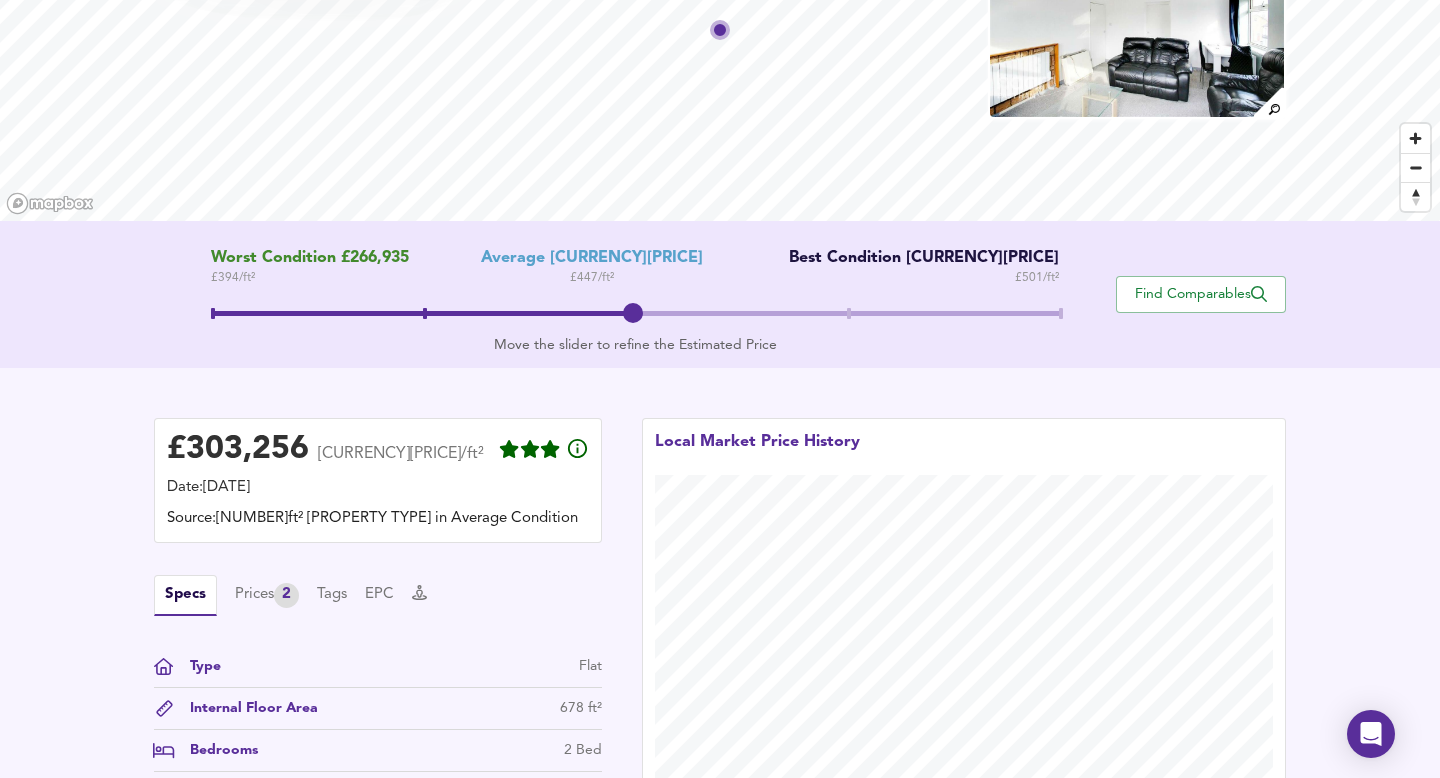 click at bounding box center [635, 313] 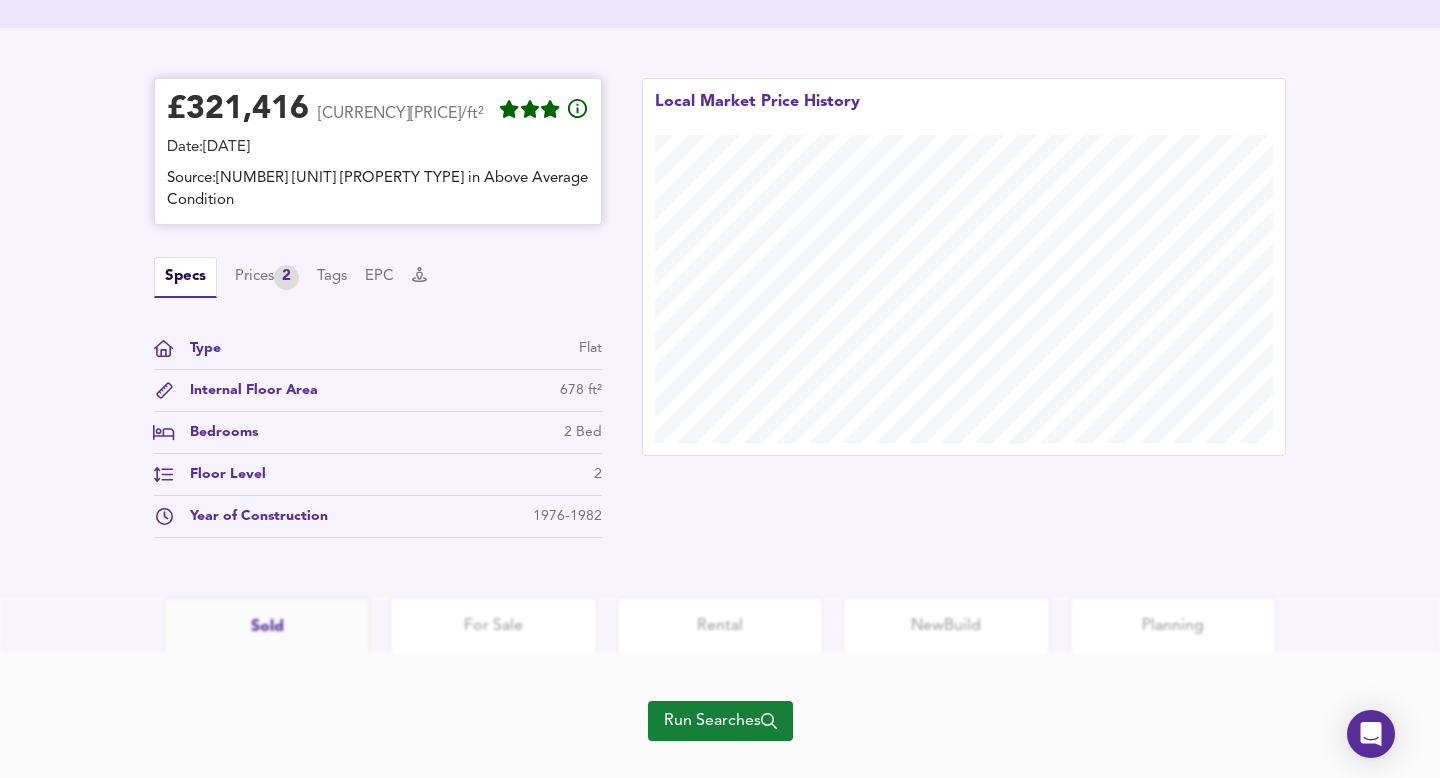 scroll, scrollTop: 546, scrollLeft: 0, axis: vertical 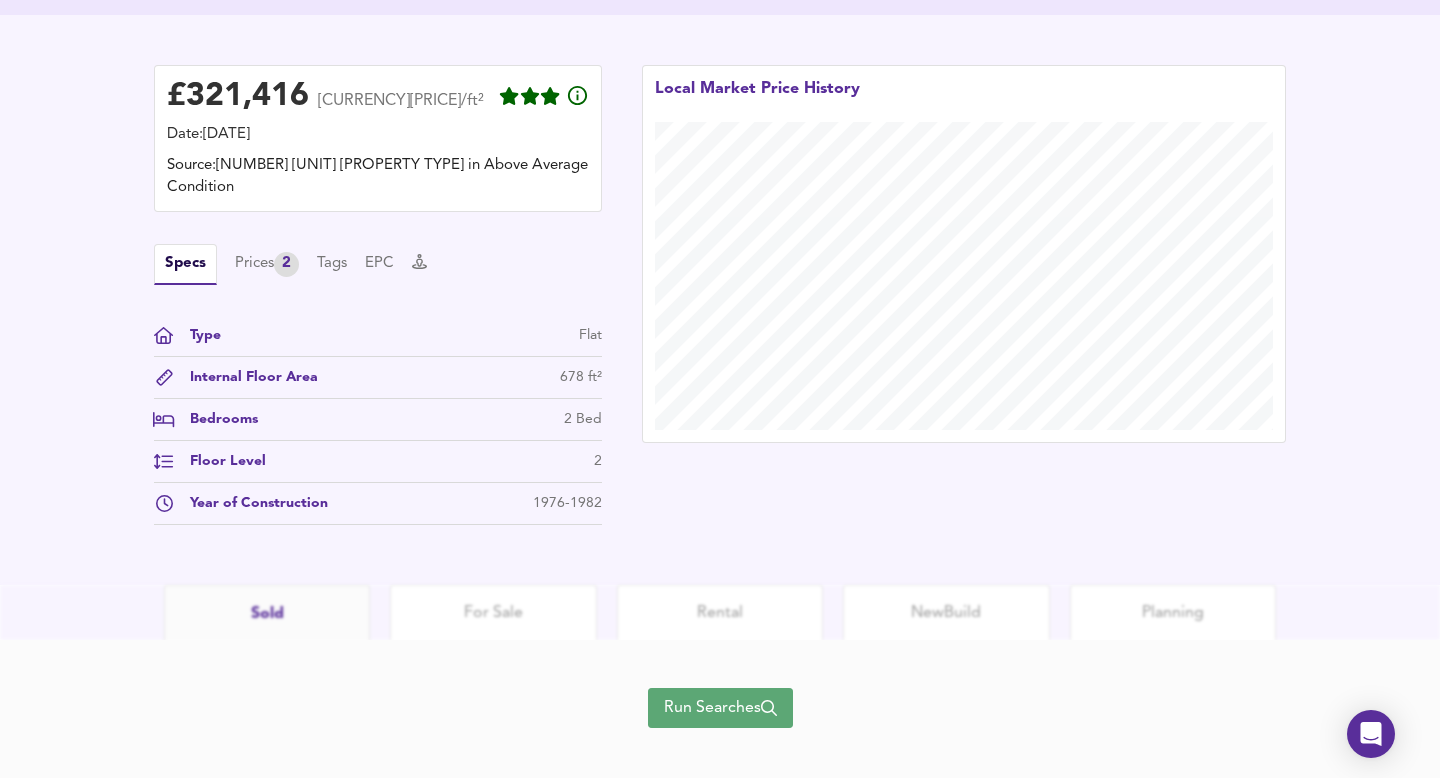 click on "Run Searches" at bounding box center [720, 708] 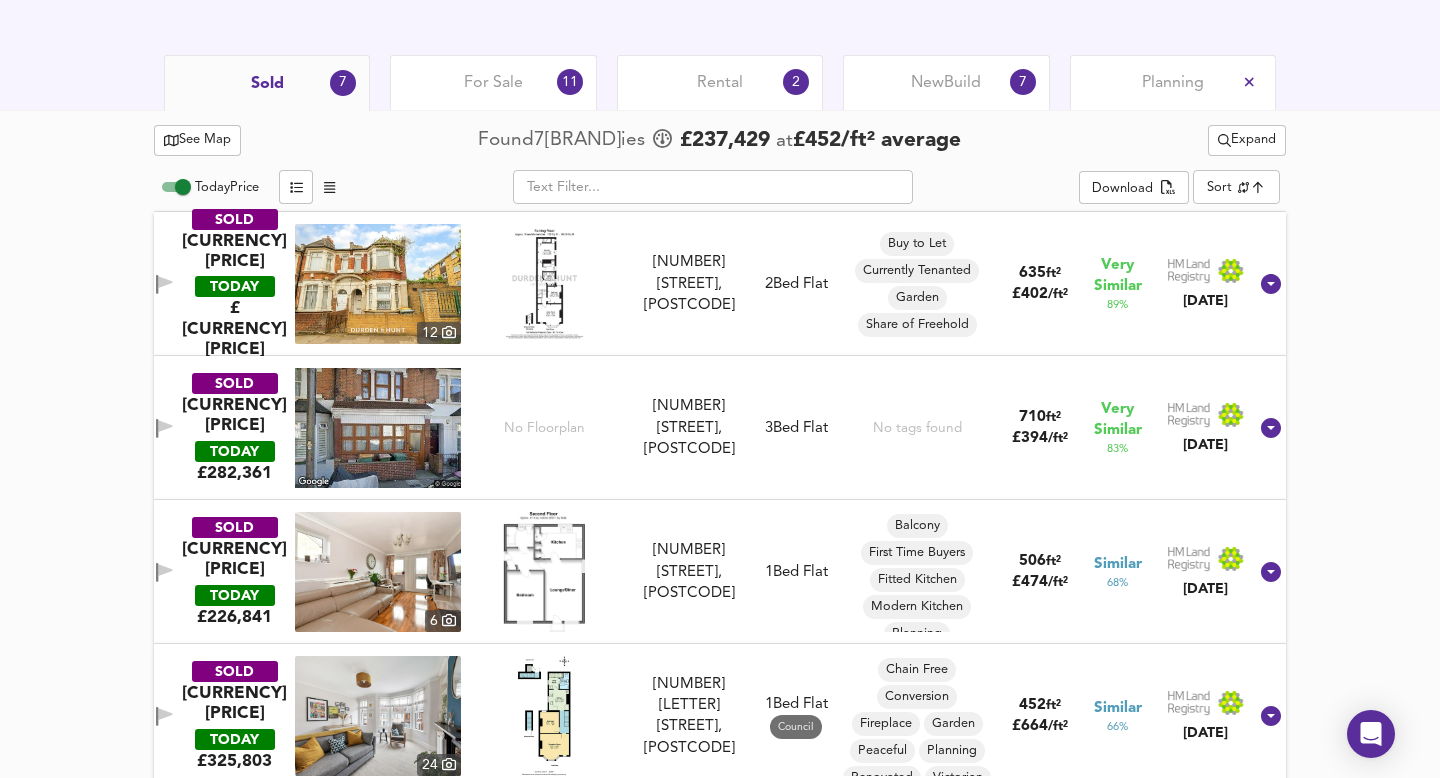 scroll, scrollTop: 1060, scrollLeft: 0, axis: vertical 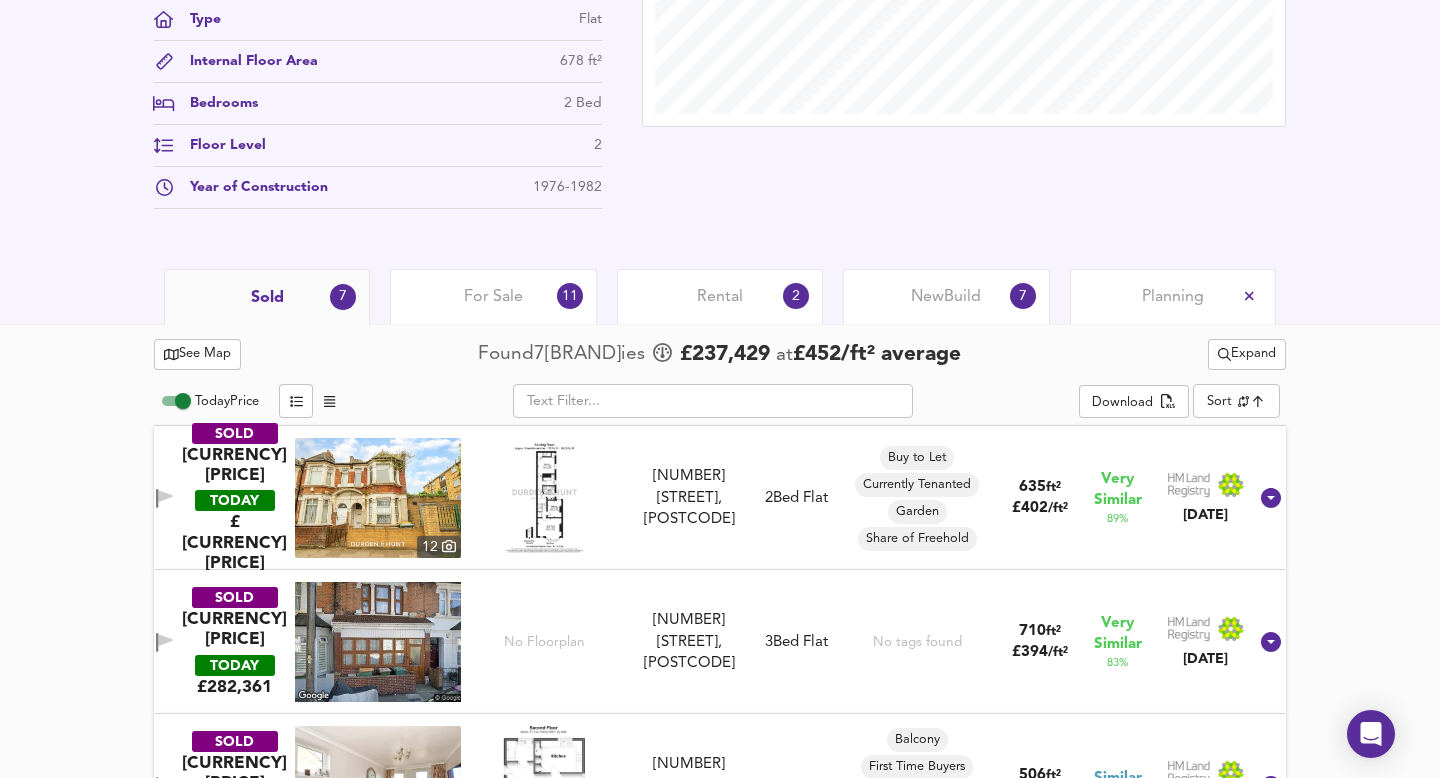 click on "Rental 2" at bounding box center (720, 296) 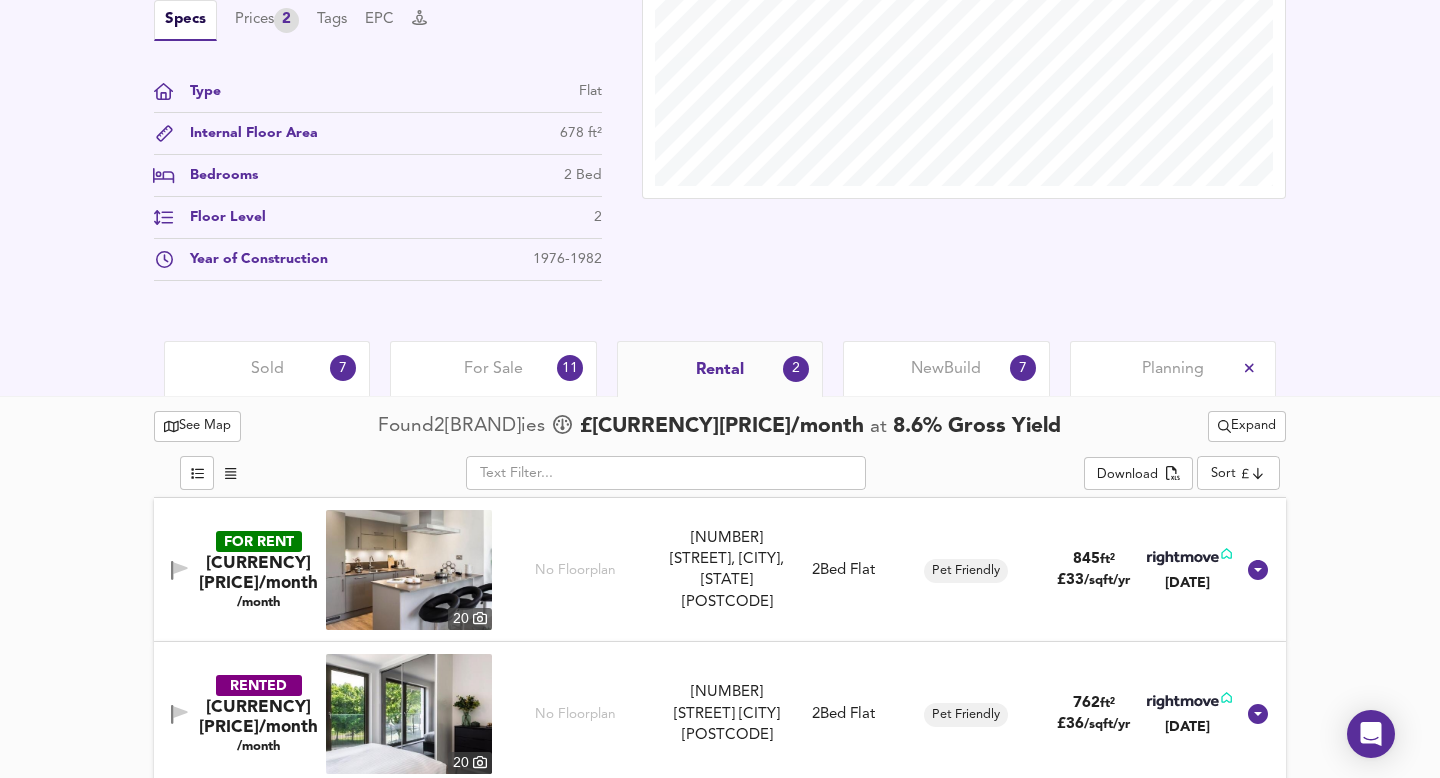 click on "Rental 2" at bounding box center (720, 369) 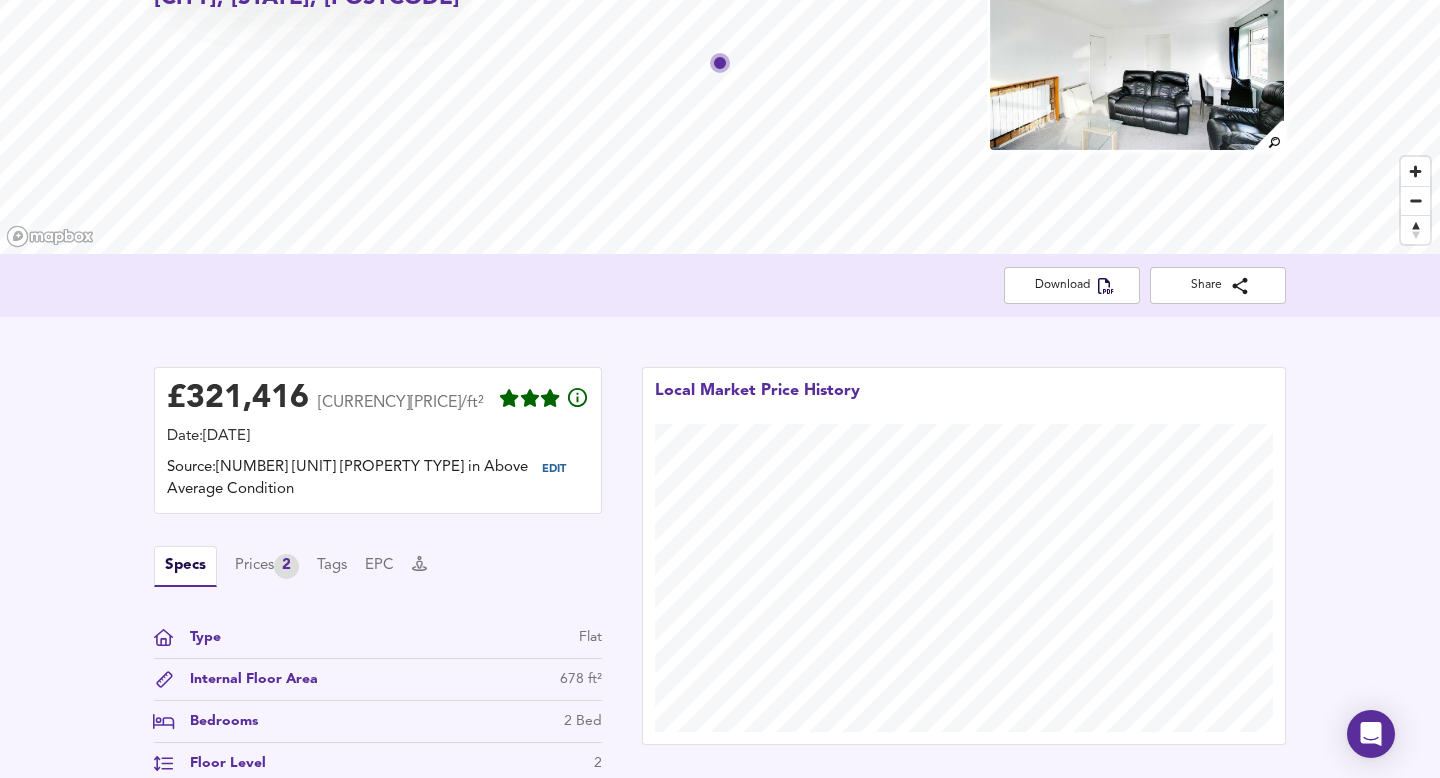 scroll, scrollTop: 0, scrollLeft: 0, axis: both 